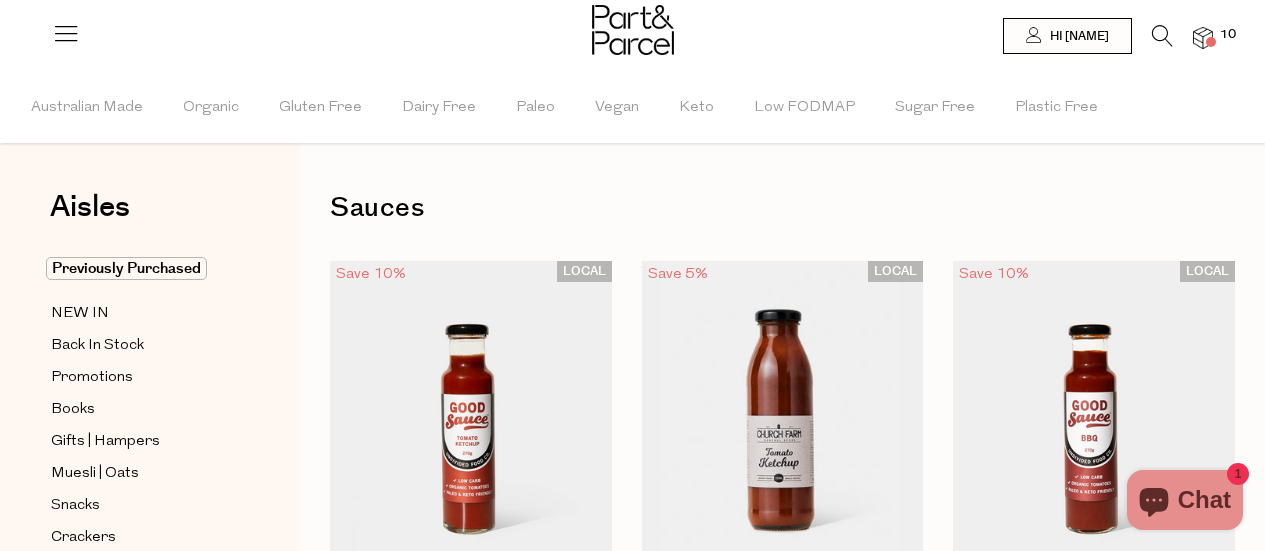 scroll, scrollTop: 0, scrollLeft: 0, axis: both 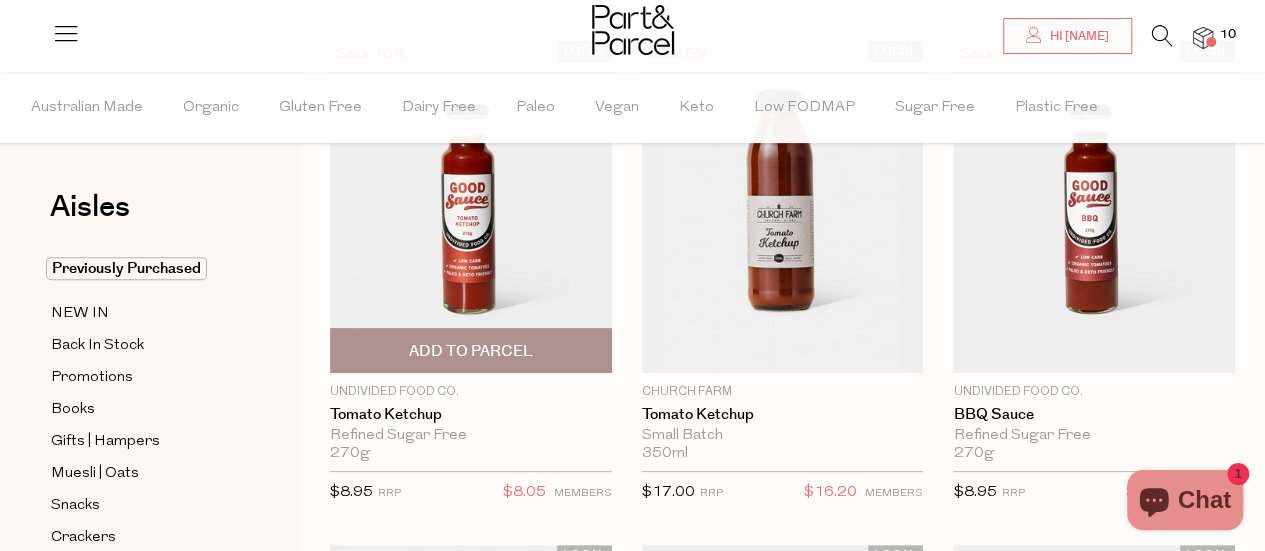 click on "Add To Parcel" at bounding box center (471, 351) 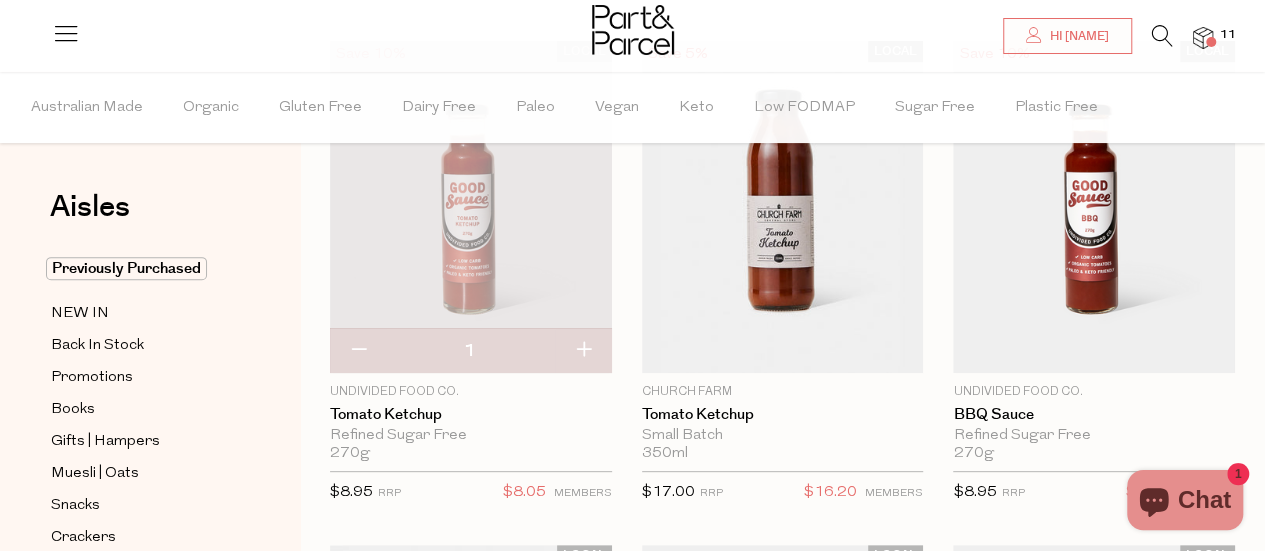 click at bounding box center (632, 32) 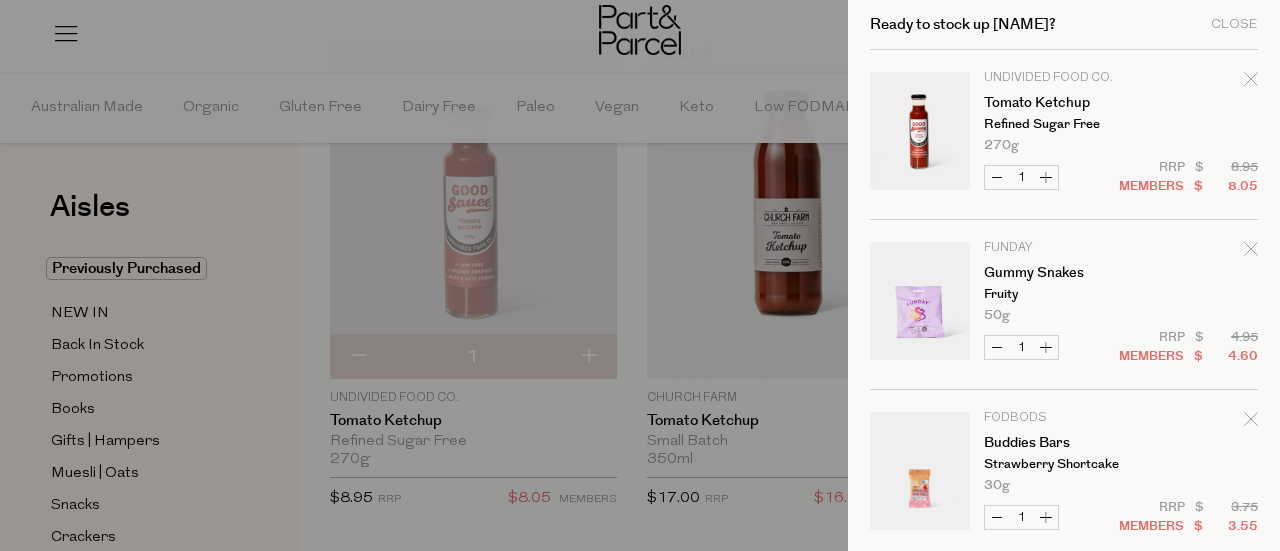 click on "Increase Tomato Ketchup" at bounding box center (1046, 177) 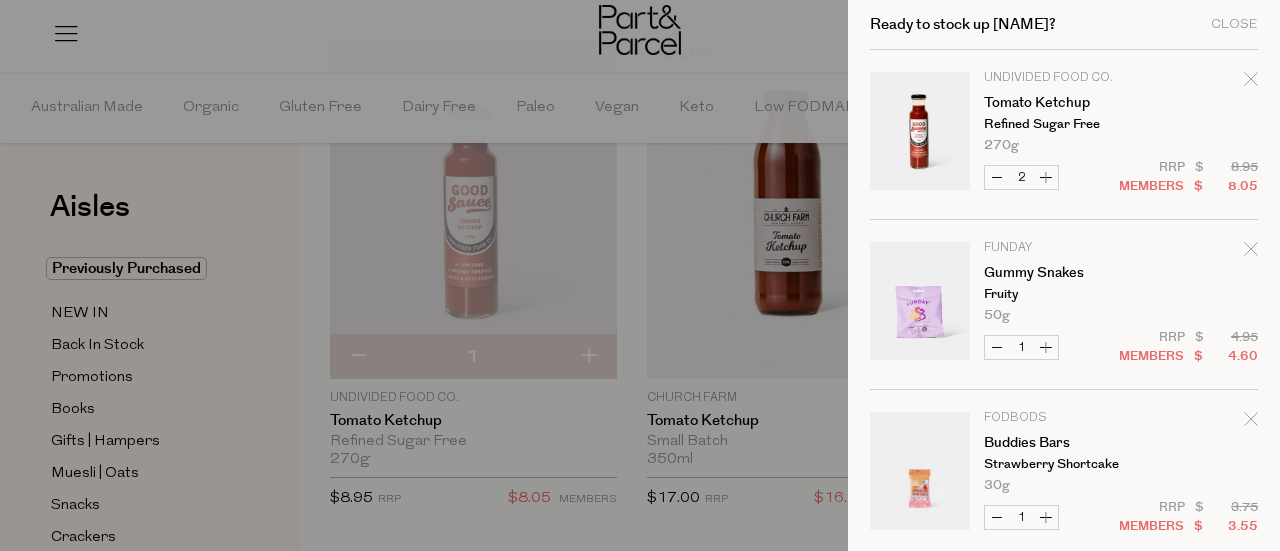 type on "2" 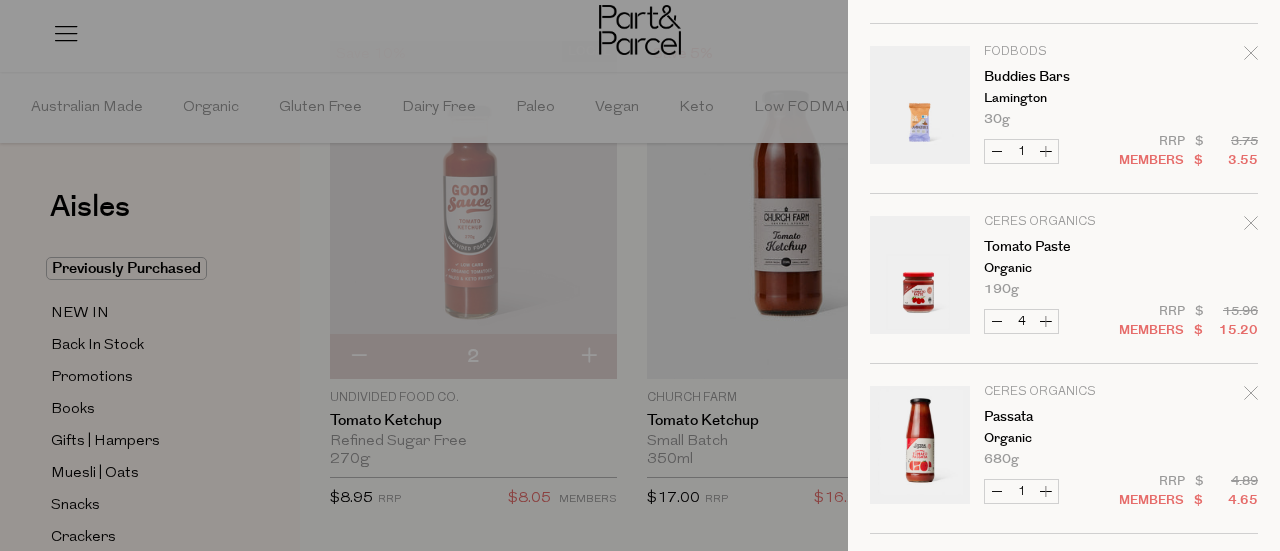 scroll, scrollTop: 536, scrollLeft: 0, axis: vertical 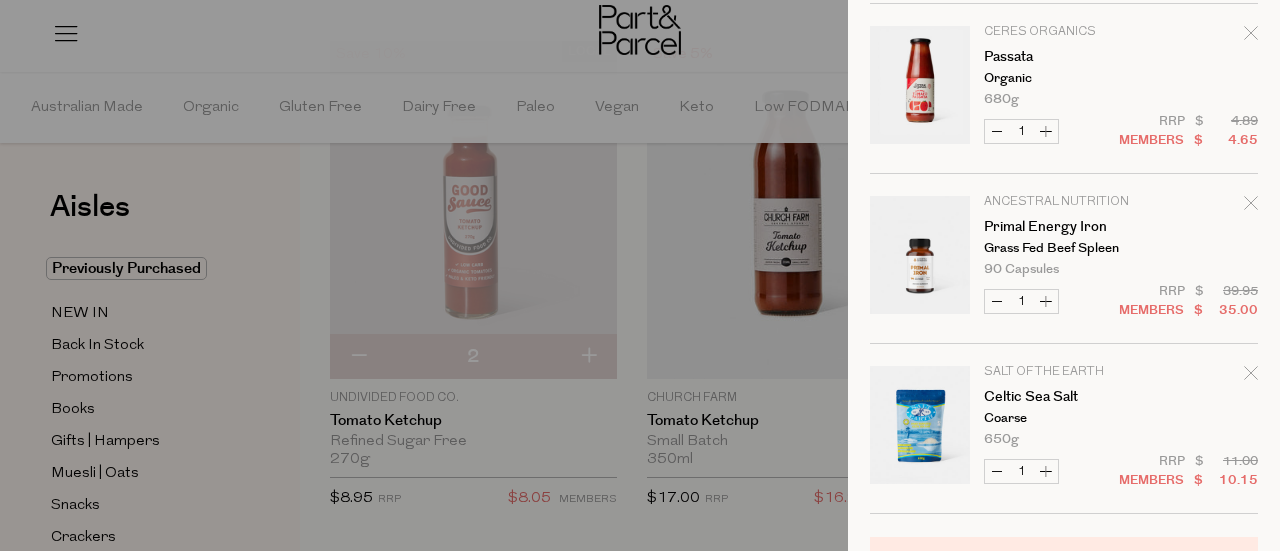 click at bounding box center [1251, 376] 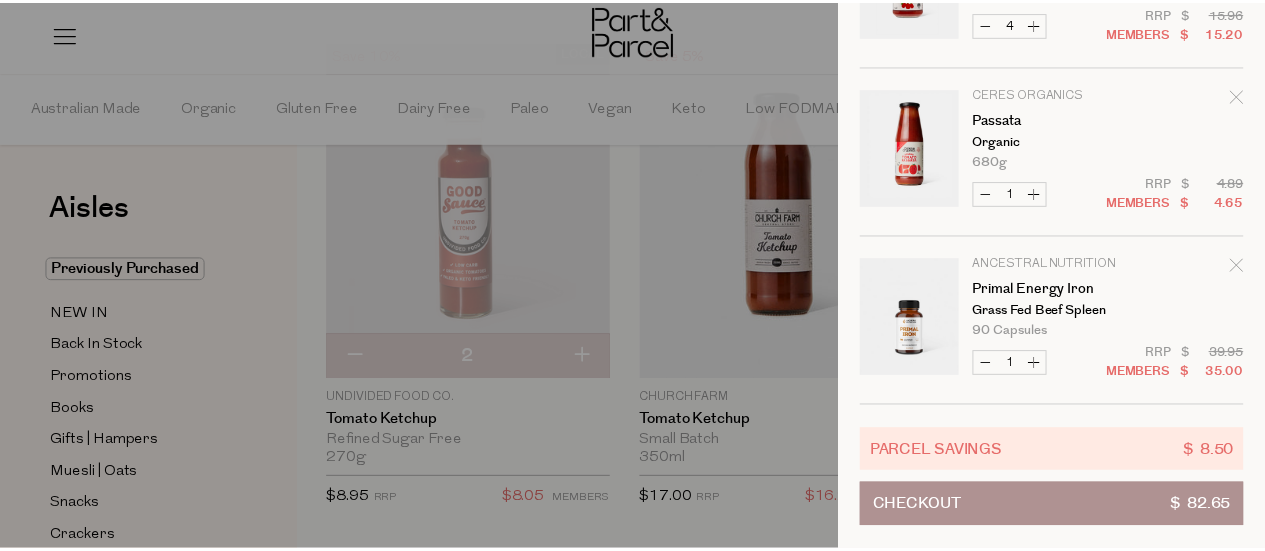 scroll, scrollTop: 846, scrollLeft: 0, axis: vertical 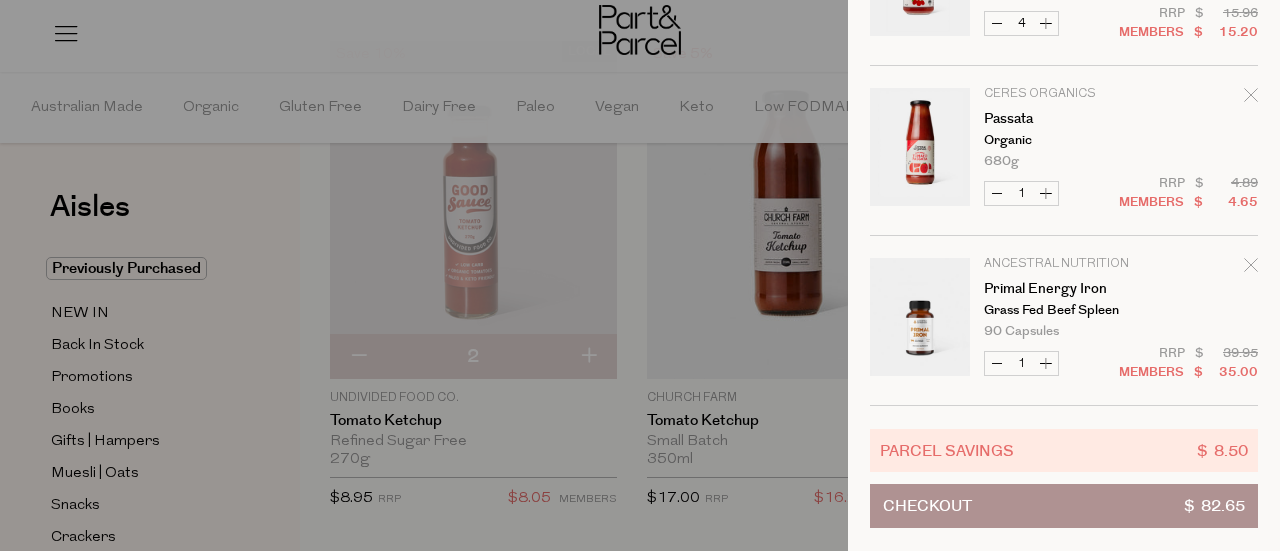 click at bounding box center [640, 275] 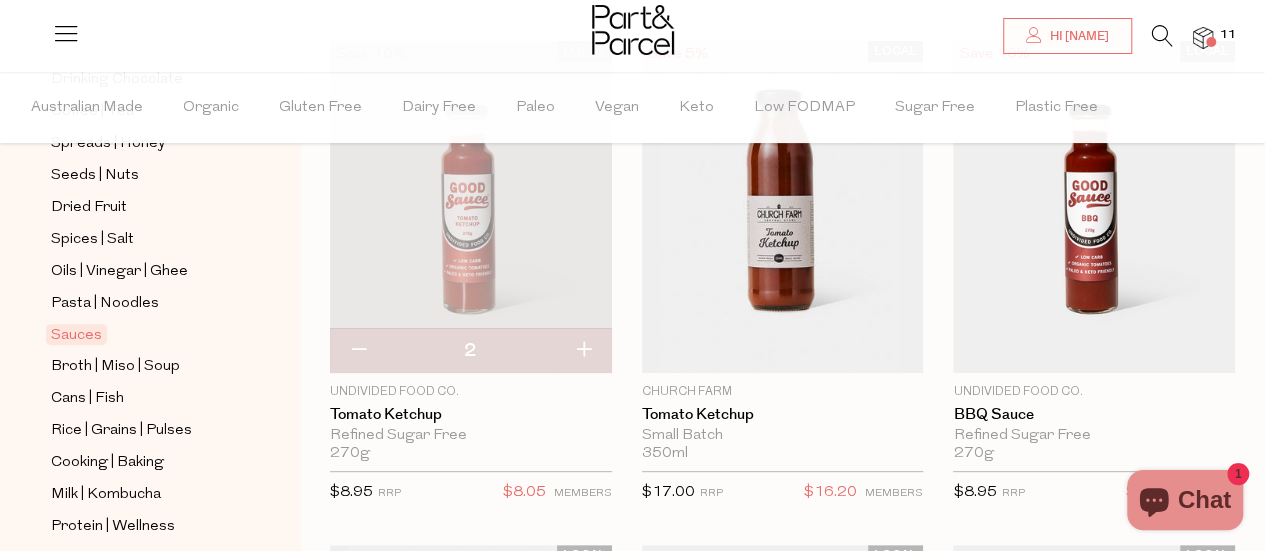scroll, scrollTop: 556, scrollLeft: 0, axis: vertical 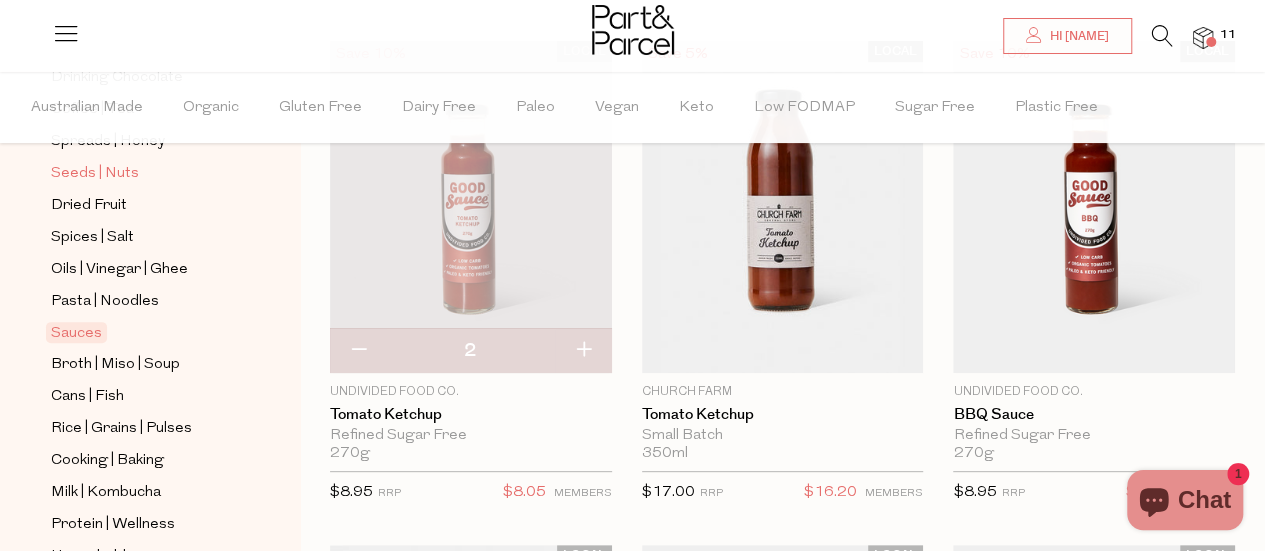 click on "Seeds | Nuts" at bounding box center [95, 174] 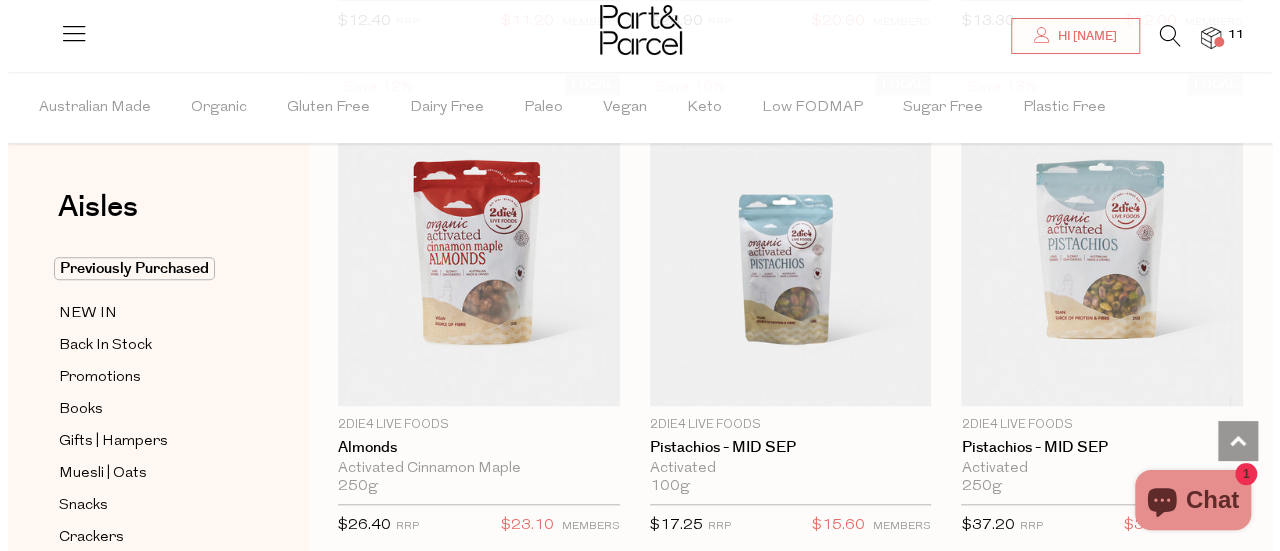 scroll, scrollTop: 193, scrollLeft: 0, axis: vertical 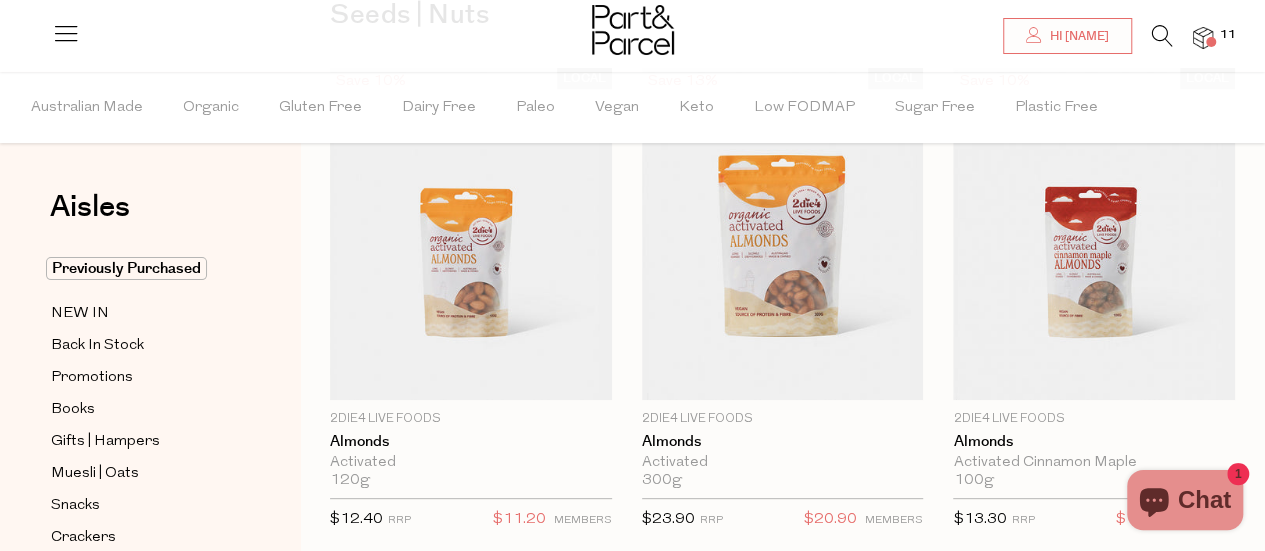 click at bounding box center (1162, 36) 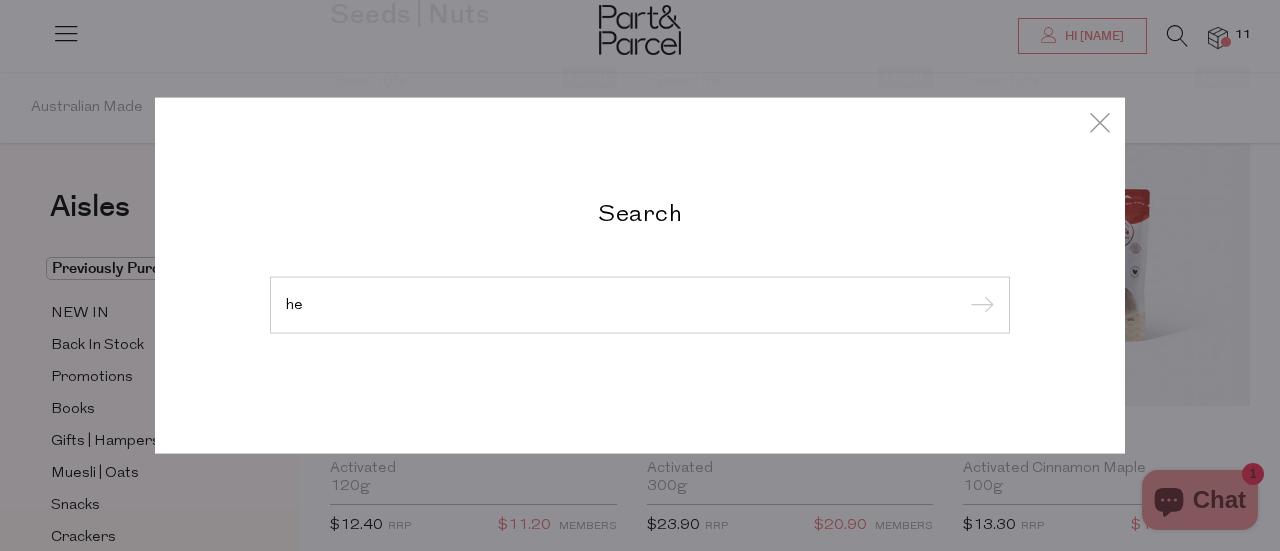 type on "h" 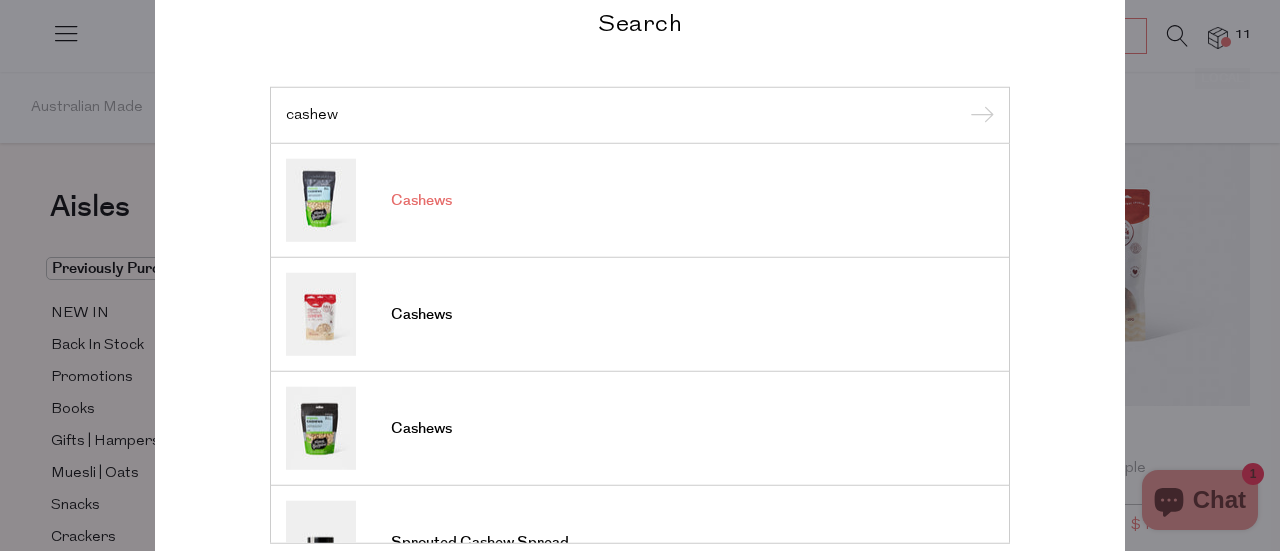 type on "cashew" 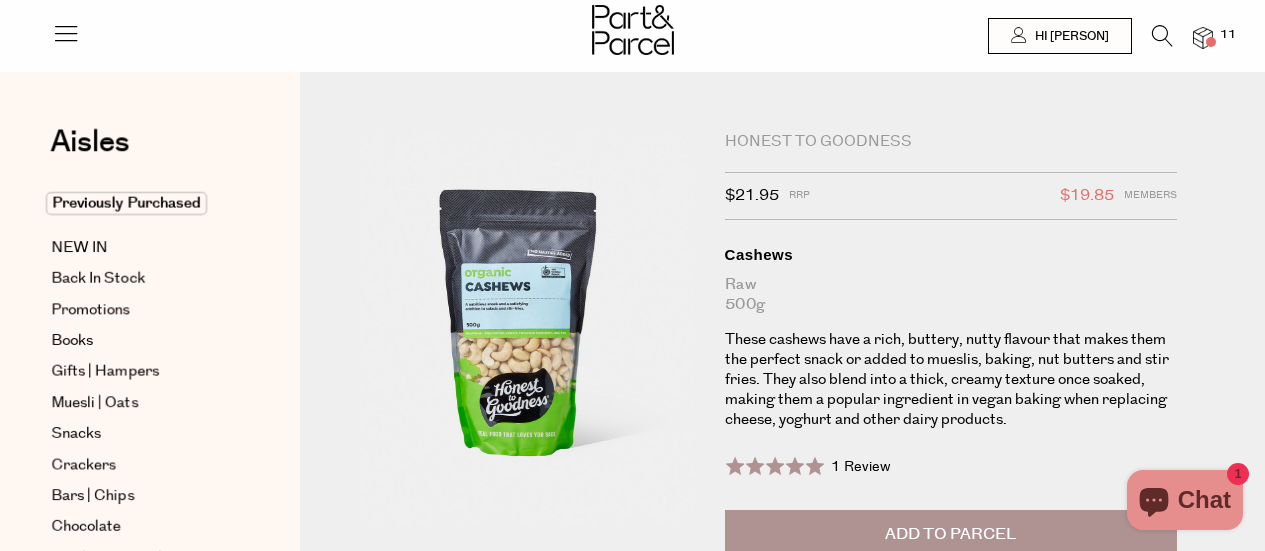 scroll, scrollTop: 0, scrollLeft: 0, axis: both 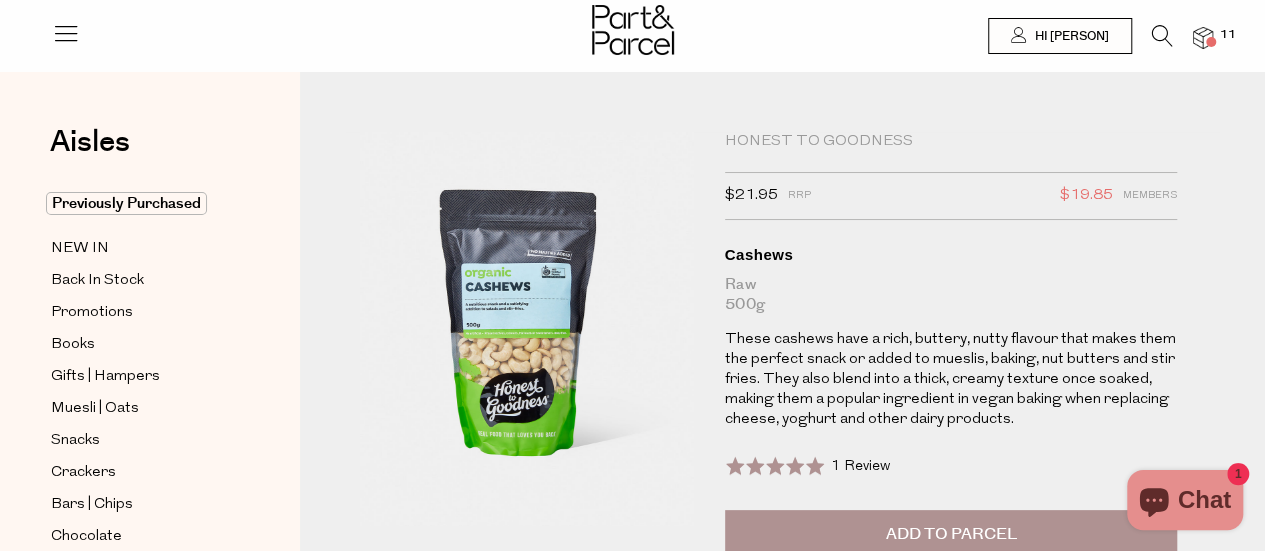 click at bounding box center (1162, 36) 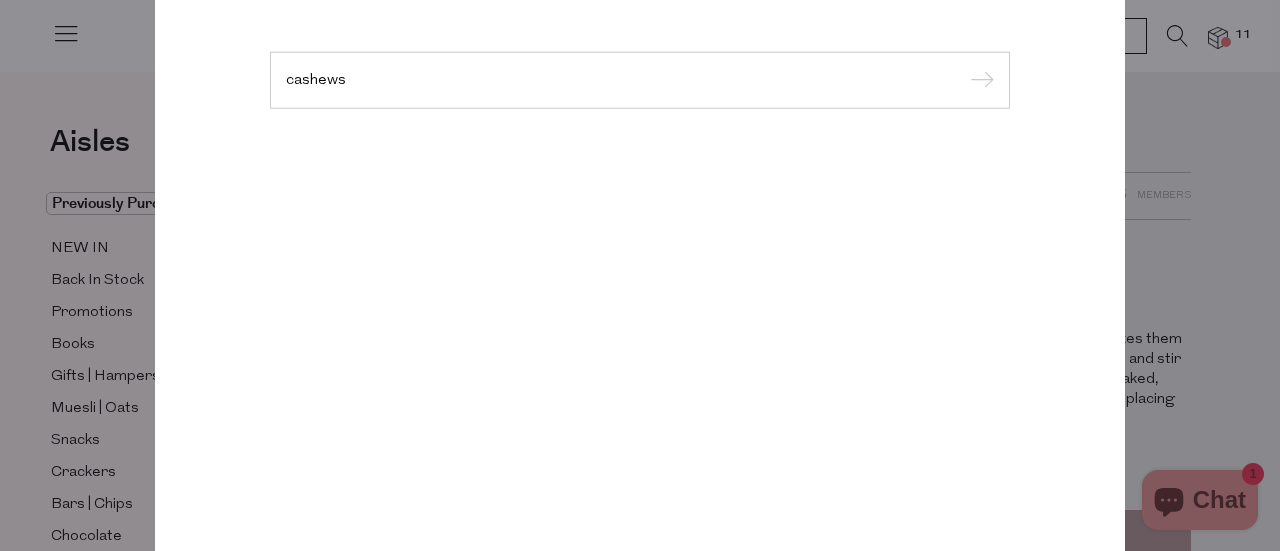 type on "cashews" 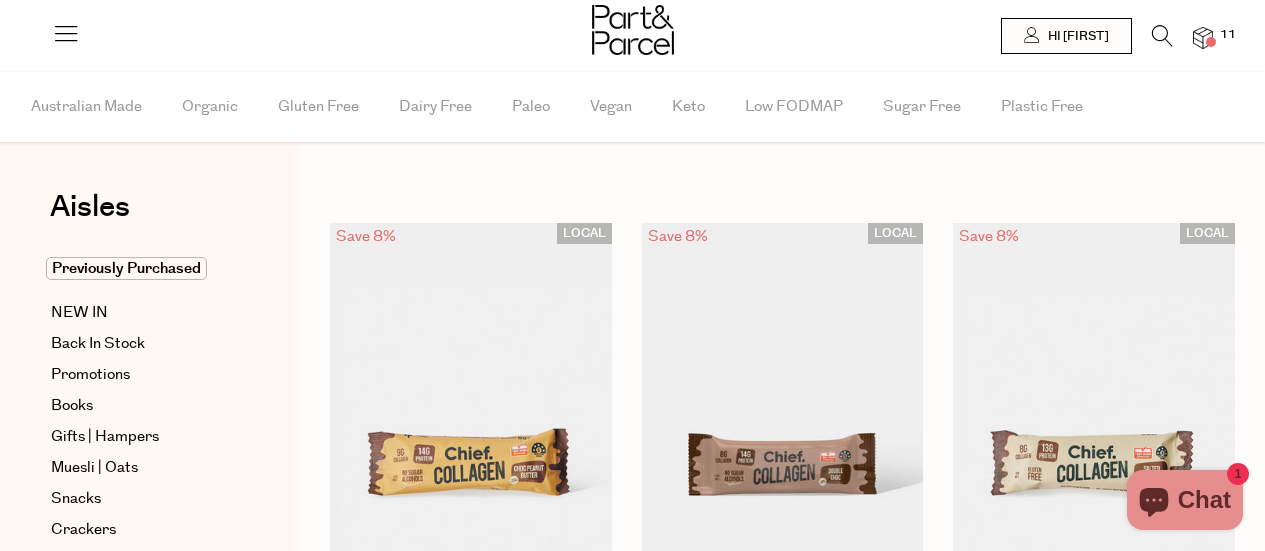 scroll, scrollTop: 0, scrollLeft: 0, axis: both 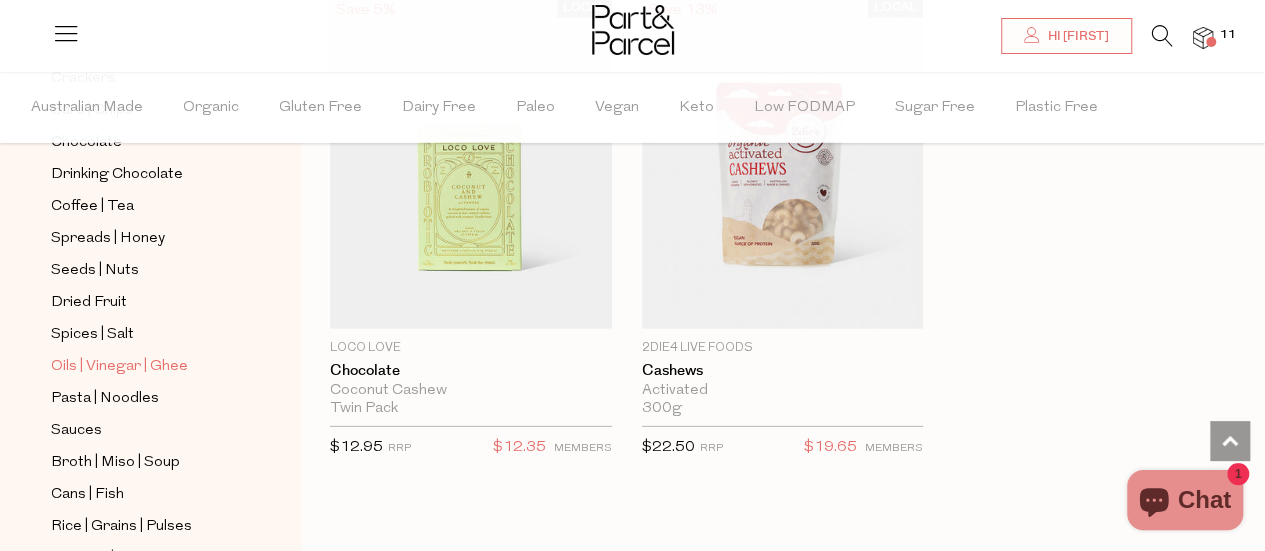 click on "Oils | Vinegar | Ghee" at bounding box center [119, 367] 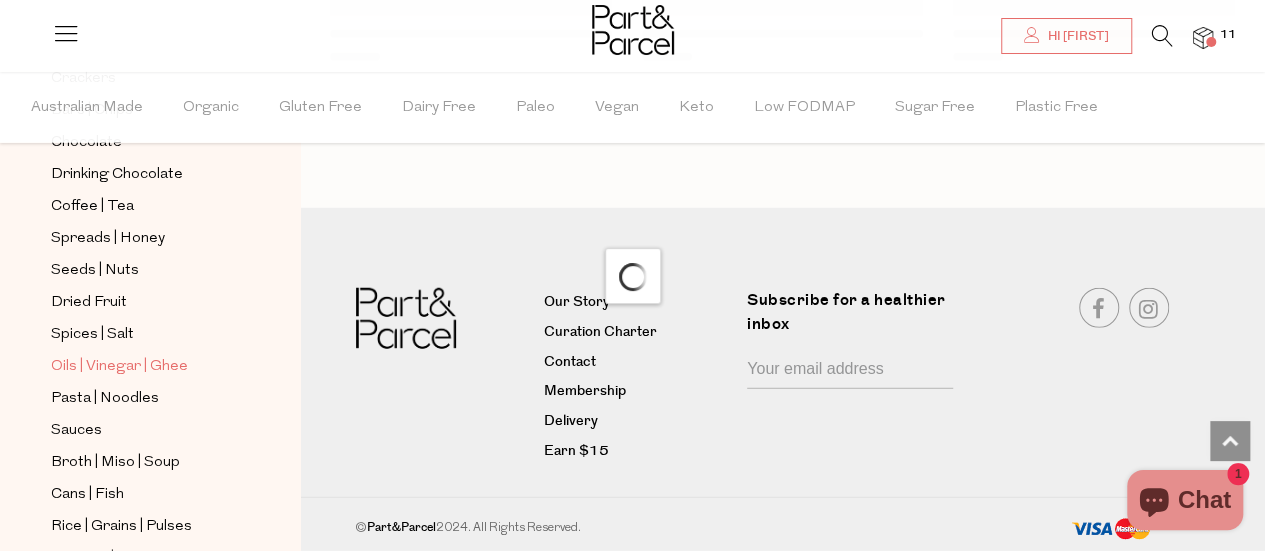 scroll, scrollTop: 2537, scrollLeft: 0, axis: vertical 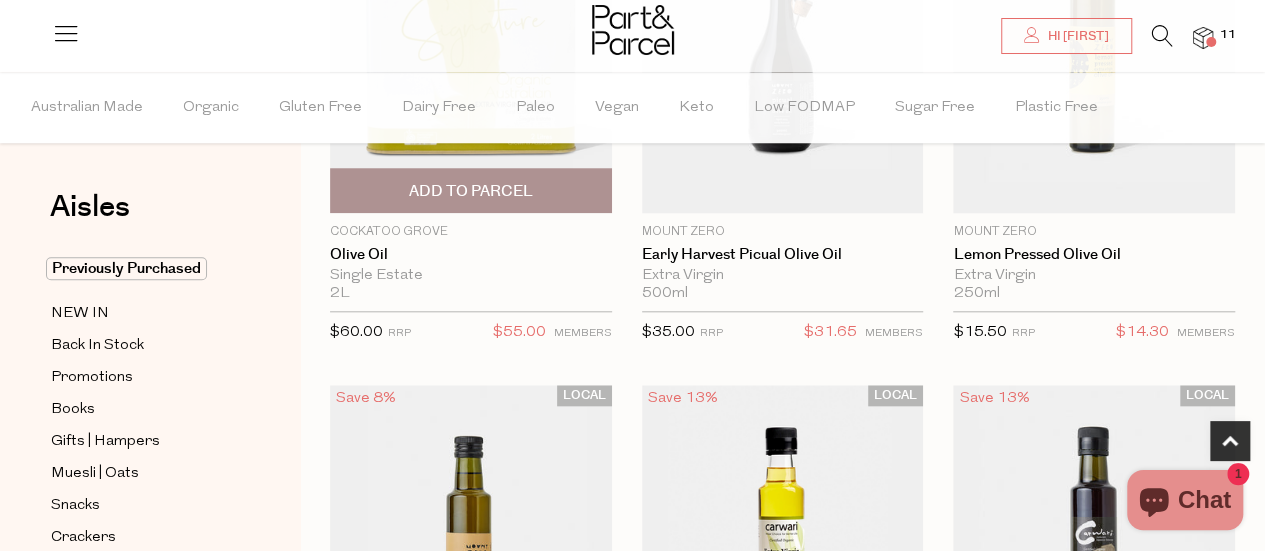 click on "Add To Parcel" at bounding box center (471, 191) 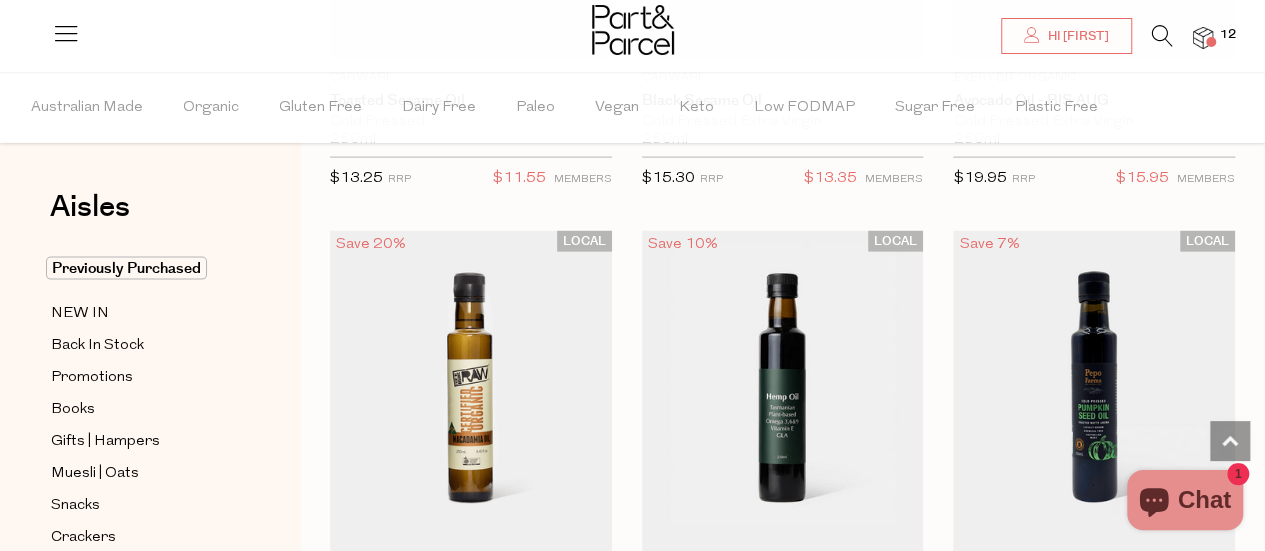 scroll, scrollTop: 2048, scrollLeft: 0, axis: vertical 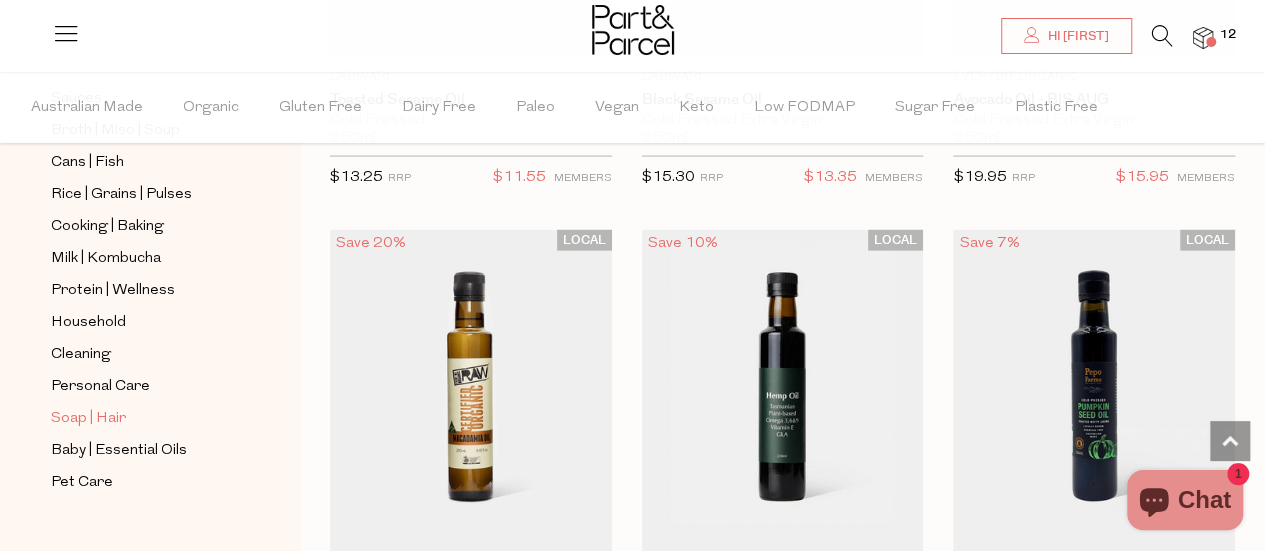 click on "Soap | Hair" at bounding box center (88, 419) 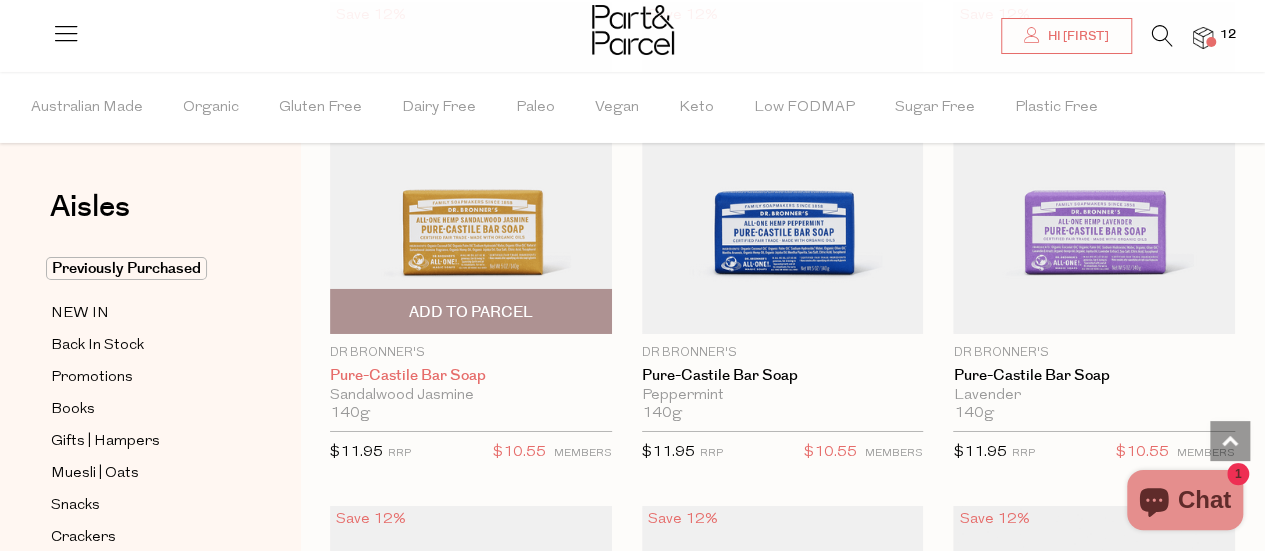 scroll, scrollTop: 3311, scrollLeft: 0, axis: vertical 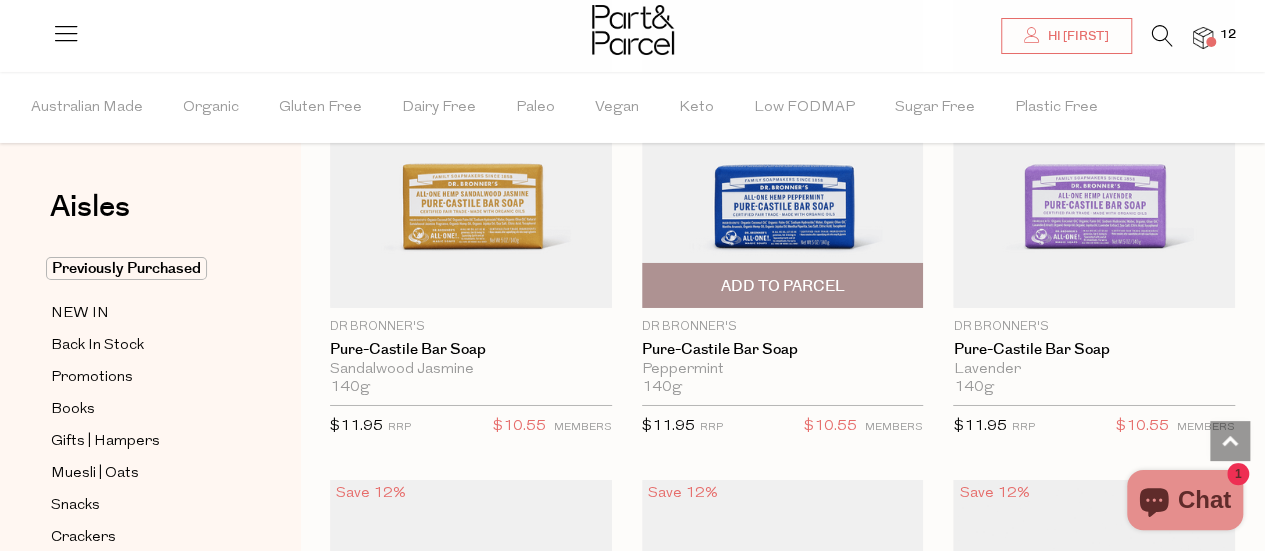 click on "Add To Parcel" at bounding box center [782, 286] 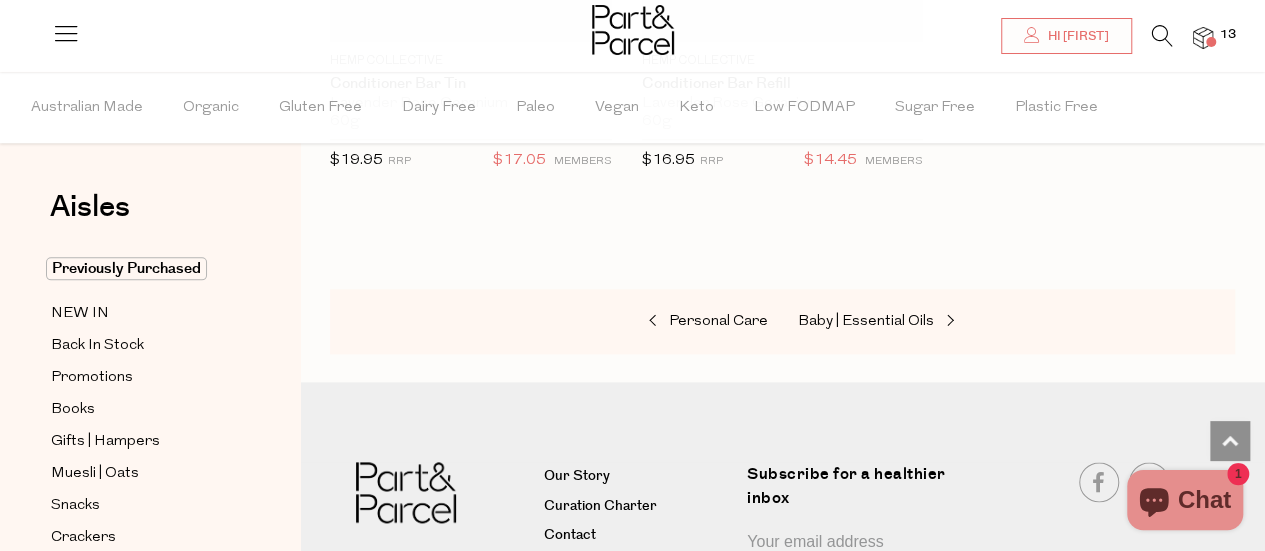 scroll, scrollTop: 8621, scrollLeft: 0, axis: vertical 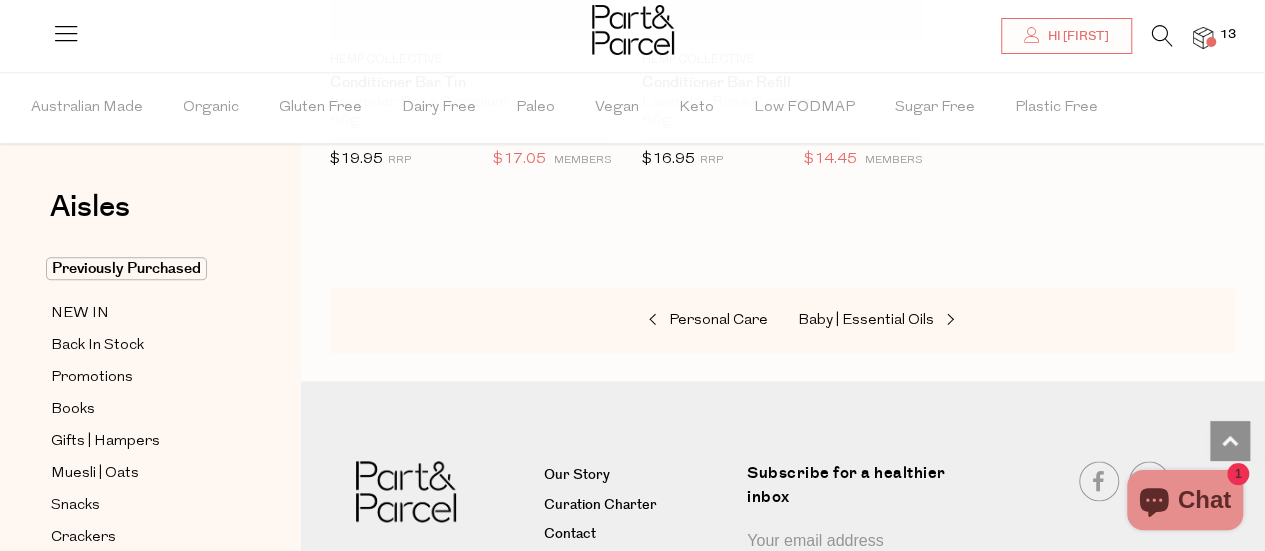 click on "13" at bounding box center [1228, 35] 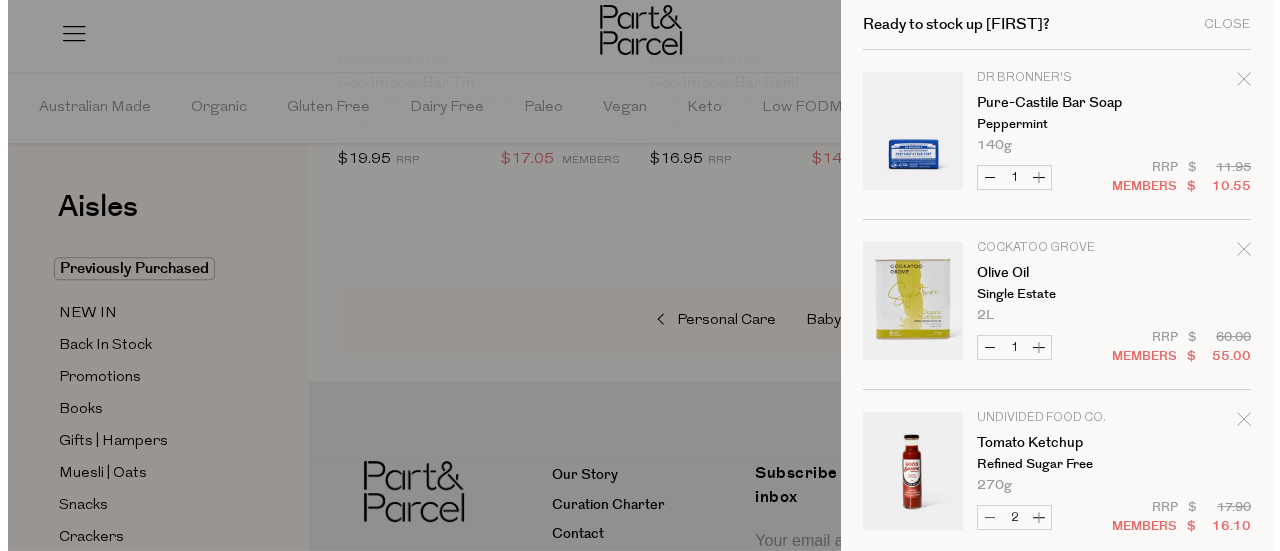 scroll, scrollTop: 8718, scrollLeft: 0, axis: vertical 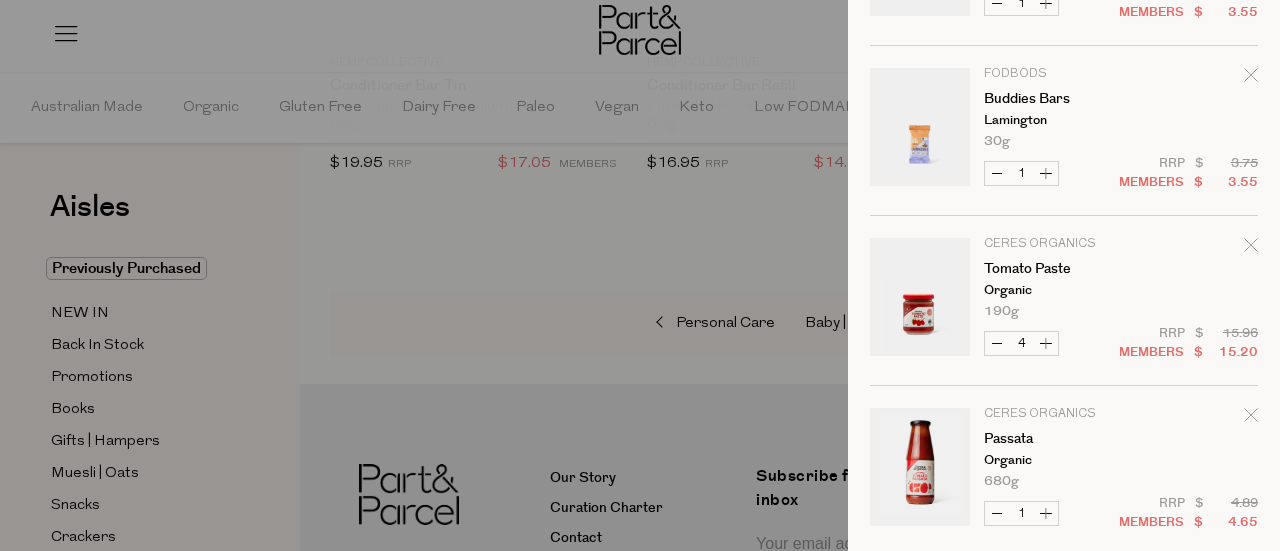 click on "Increase Tomato Paste" at bounding box center [1046, 343] 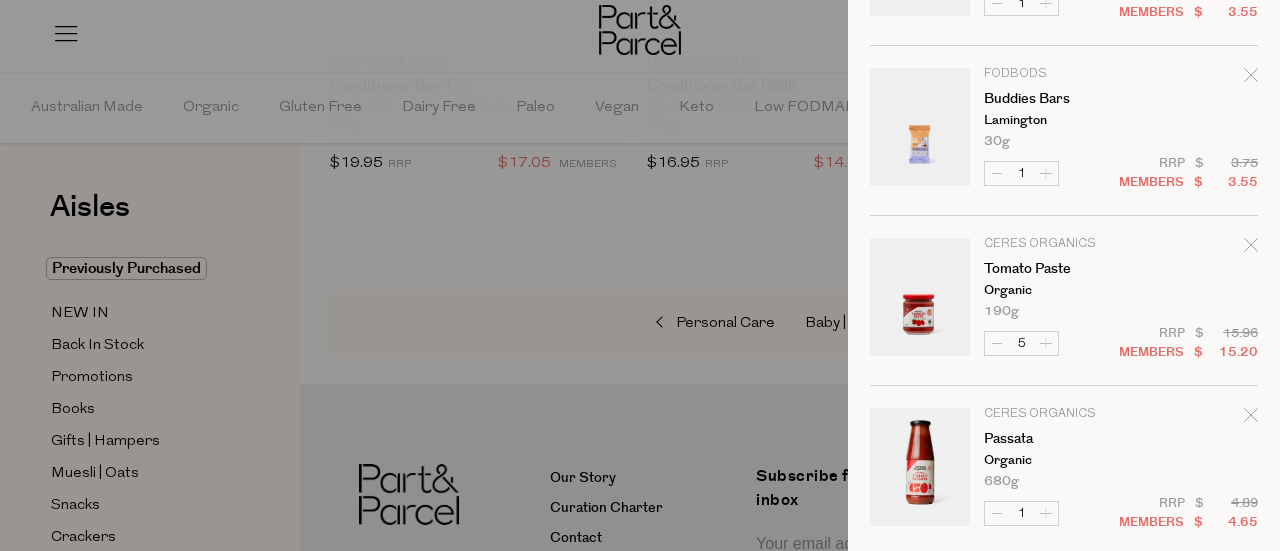 click on "Image
Product
Total
Qty
Dr Bronner's
Pure-Castile Bar Soap
Peppermint
140g
Only 4 Available
1 $ $" at bounding box center (1064, -39) 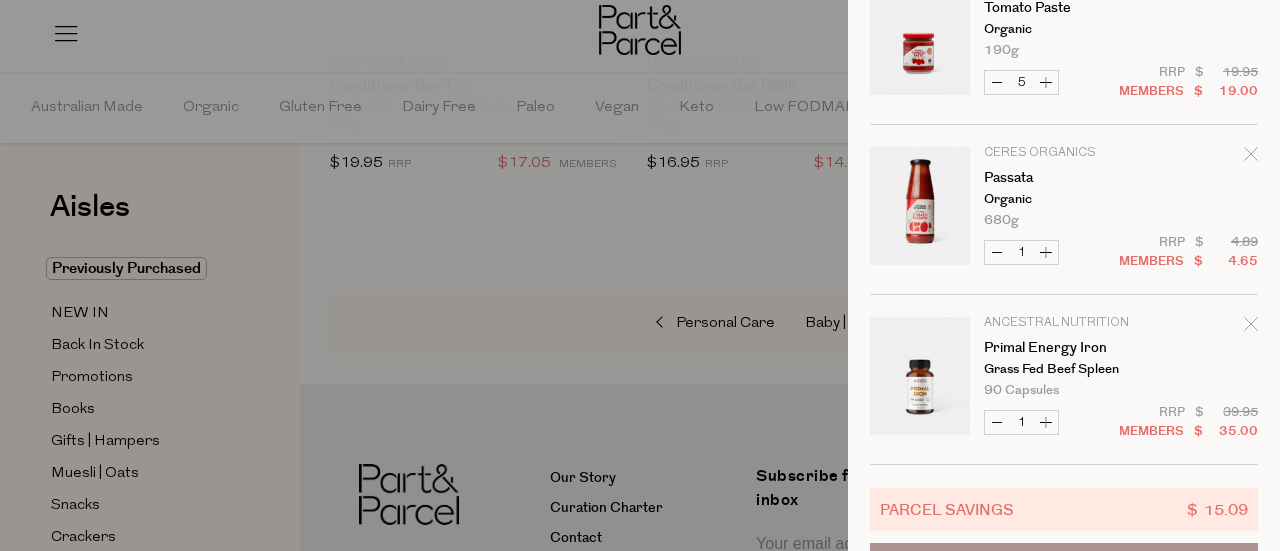 scroll, scrollTop: 1116, scrollLeft: 0, axis: vertical 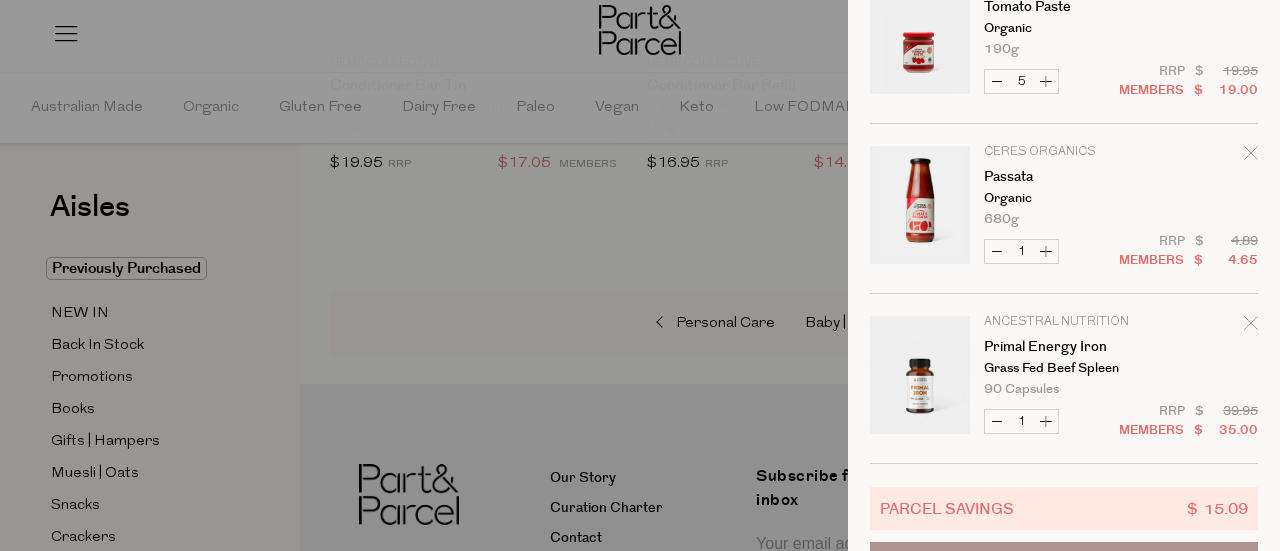 click on "Increase Passata" at bounding box center (1046, 251) 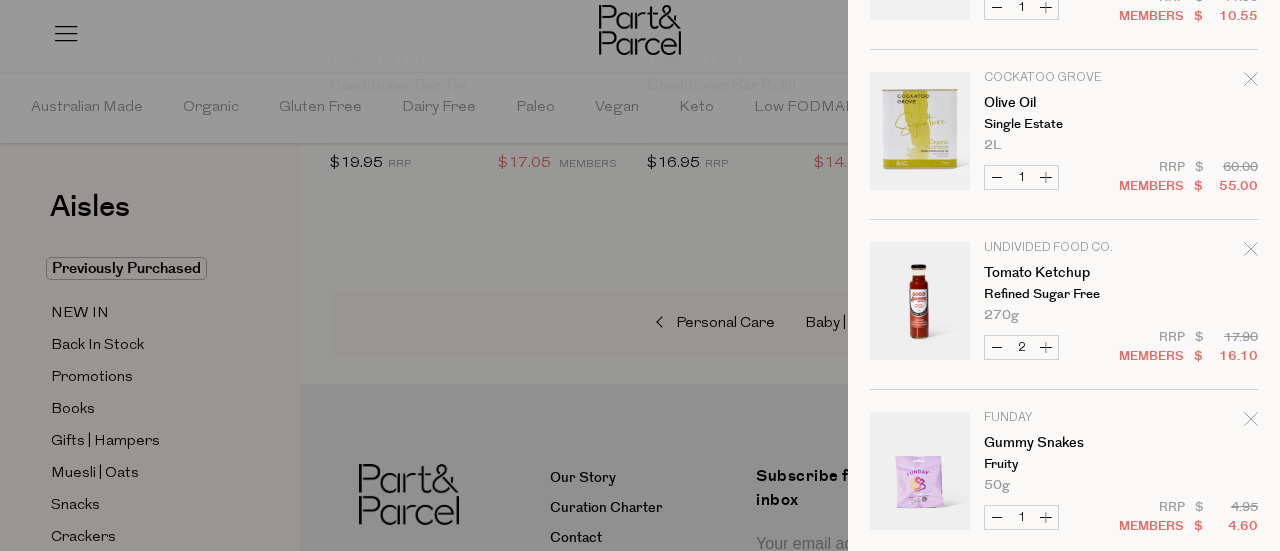 scroll, scrollTop: 0, scrollLeft: 0, axis: both 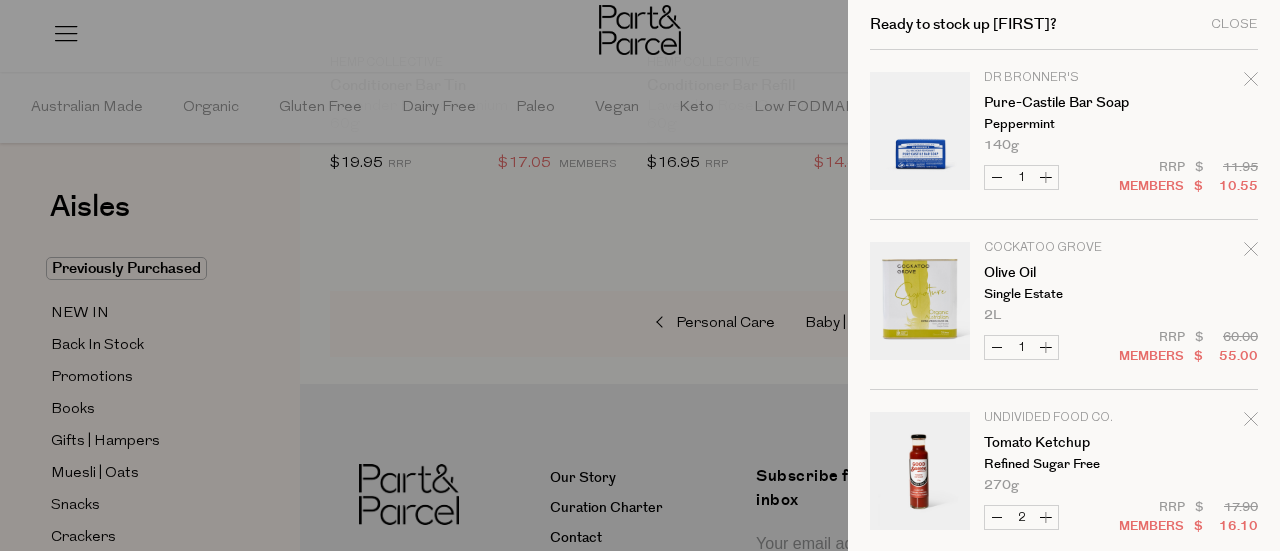 click at bounding box center [640, 275] 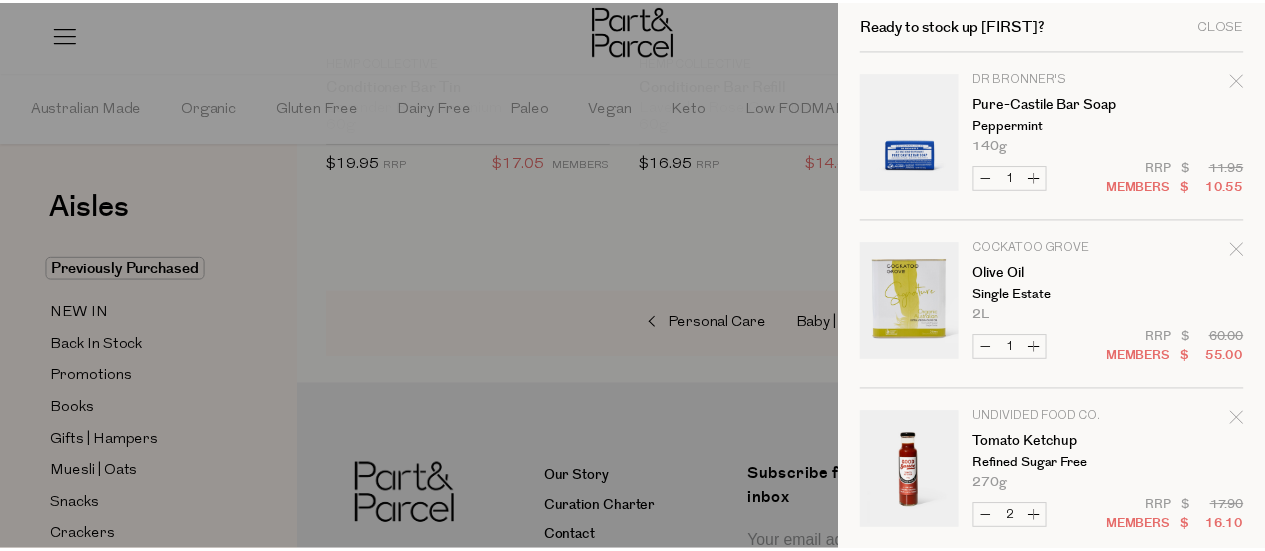 scroll, scrollTop: 3316, scrollLeft: 0, axis: vertical 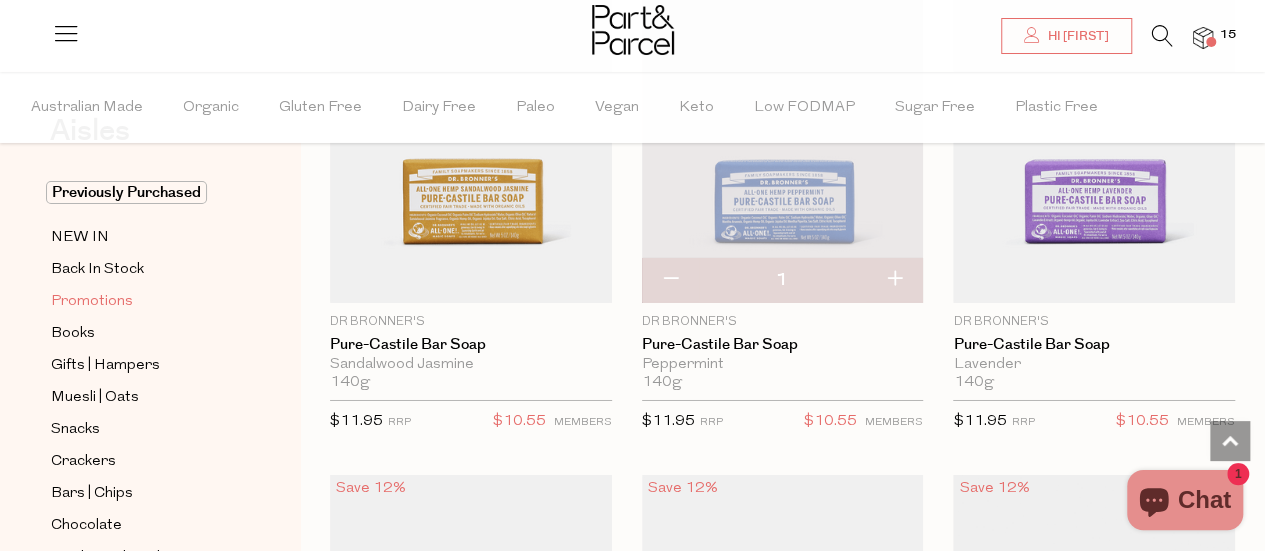 click on "Promotions" at bounding box center (92, 302) 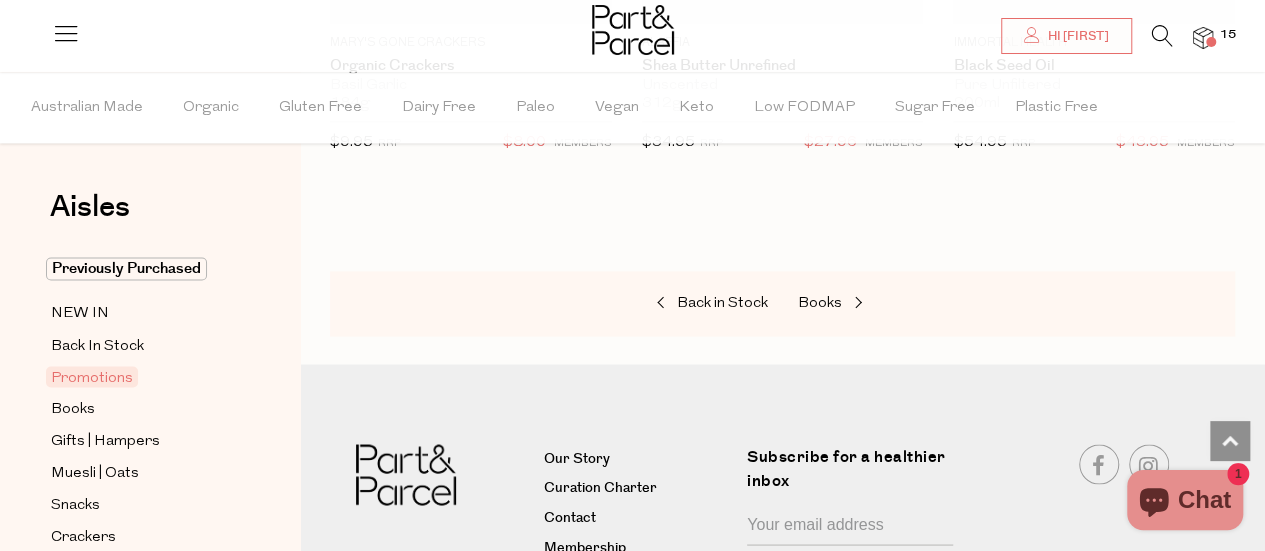 scroll, scrollTop: 1579, scrollLeft: 0, axis: vertical 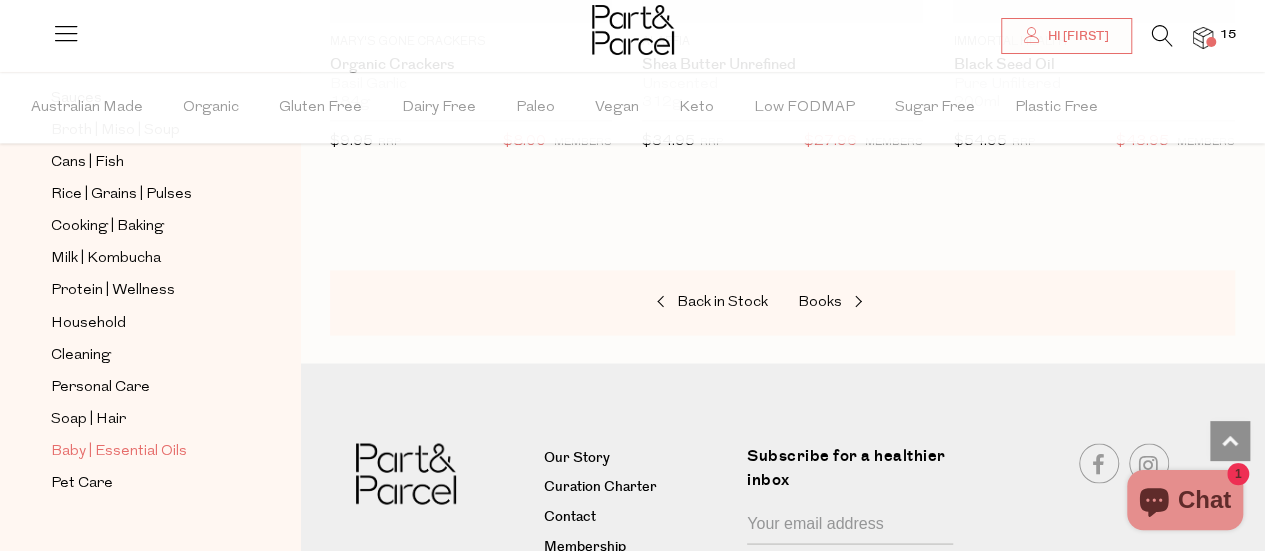 click on "Baby | Essential Oils" at bounding box center (119, 451) 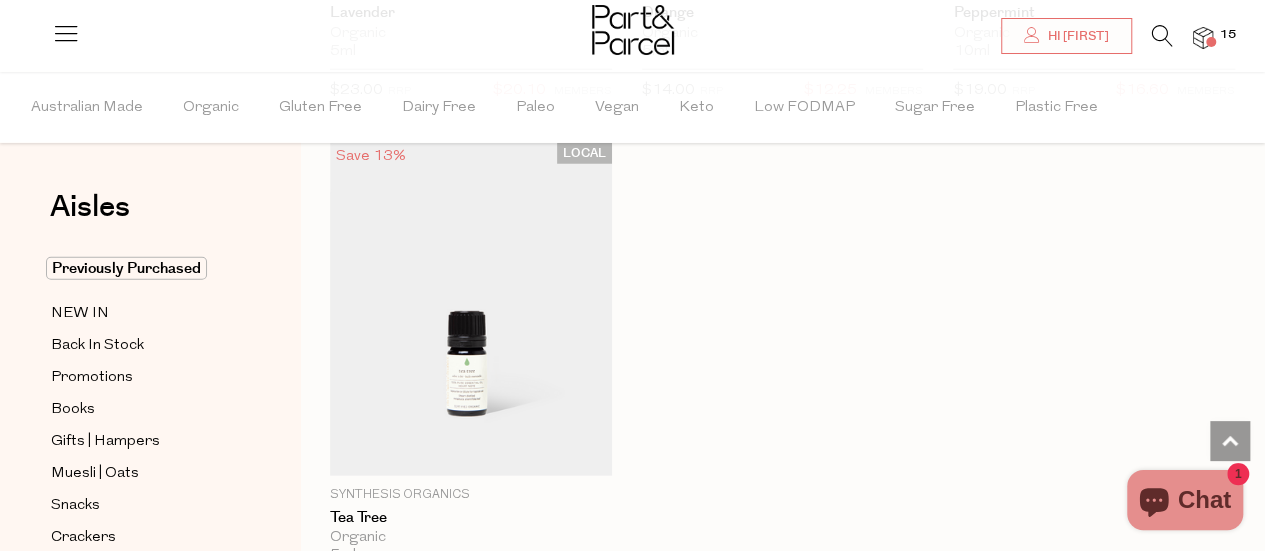 scroll, scrollTop: 2674, scrollLeft: 0, axis: vertical 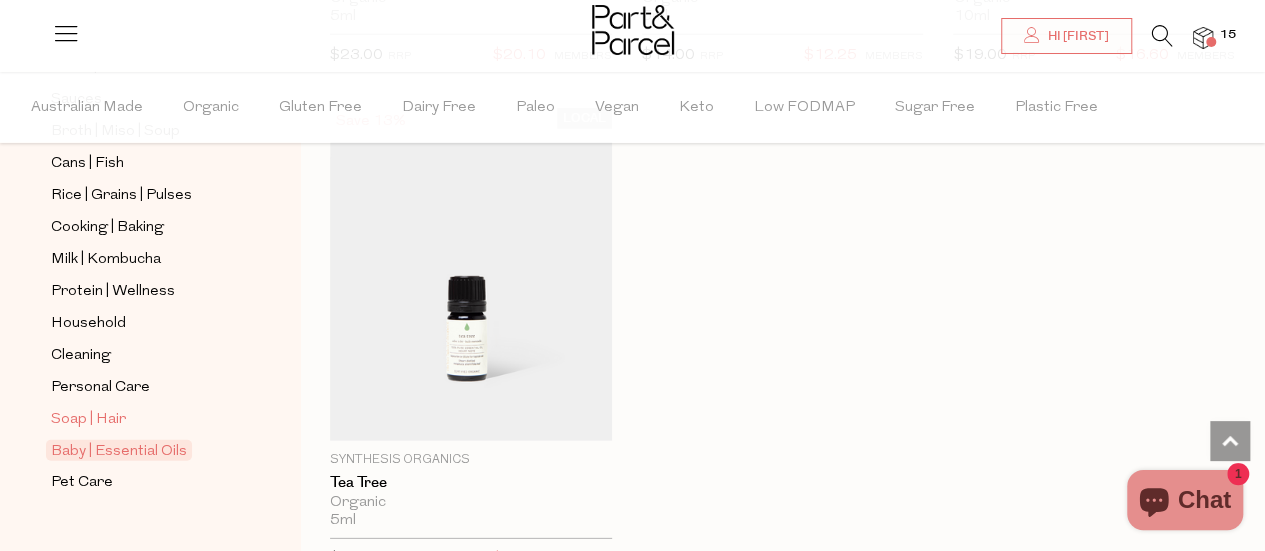 click on "Soap | Hair" at bounding box center [88, 420] 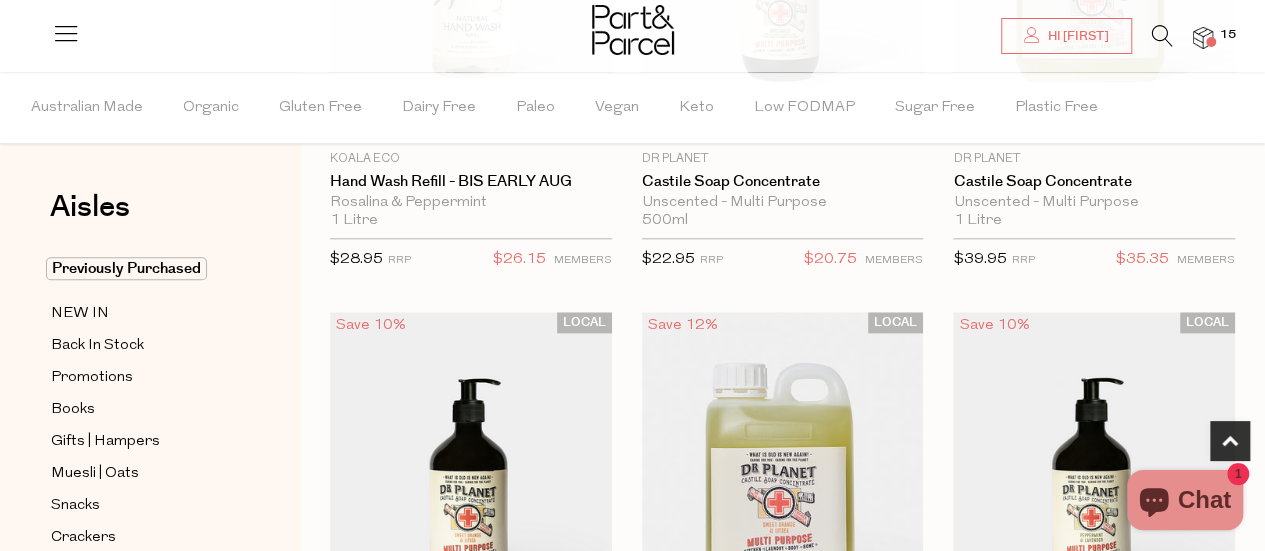 scroll, scrollTop: 987, scrollLeft: 0, axis: vertical 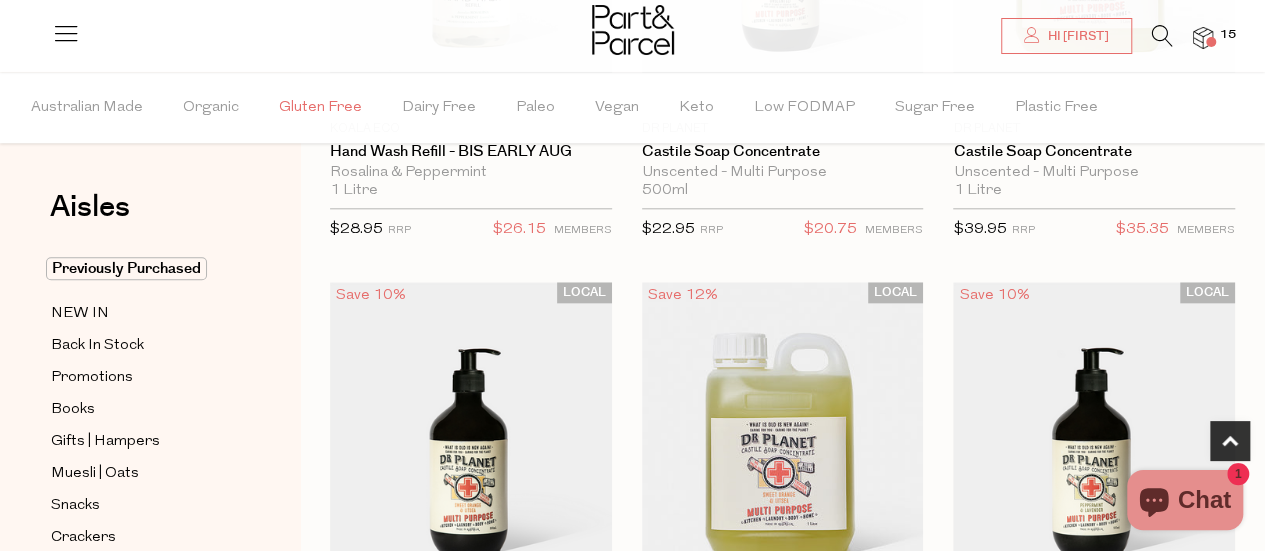 click on "Gluten Free" at bounding box center [320, 108] 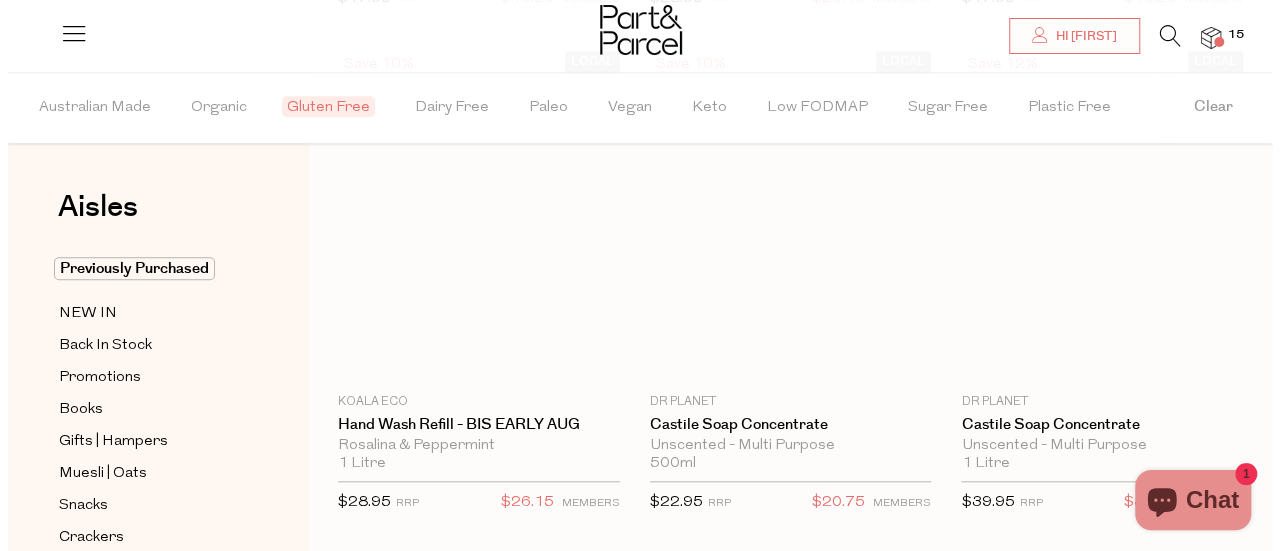 scroll, scrollTop: 0, scrollLeft: 0, axis: both 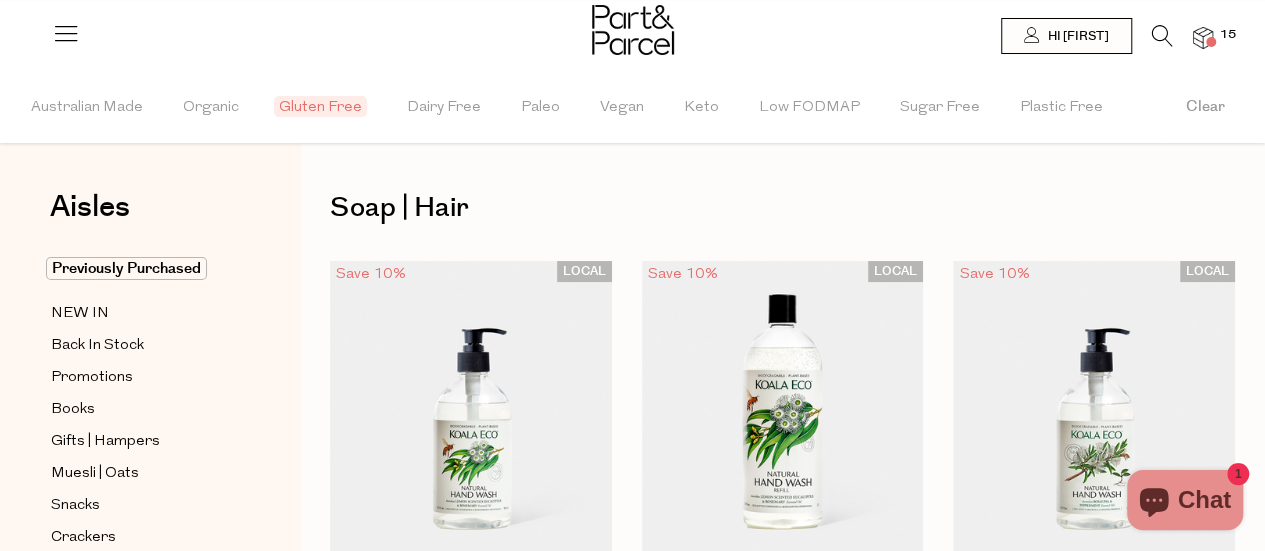click at bounding box center [1211, 42] 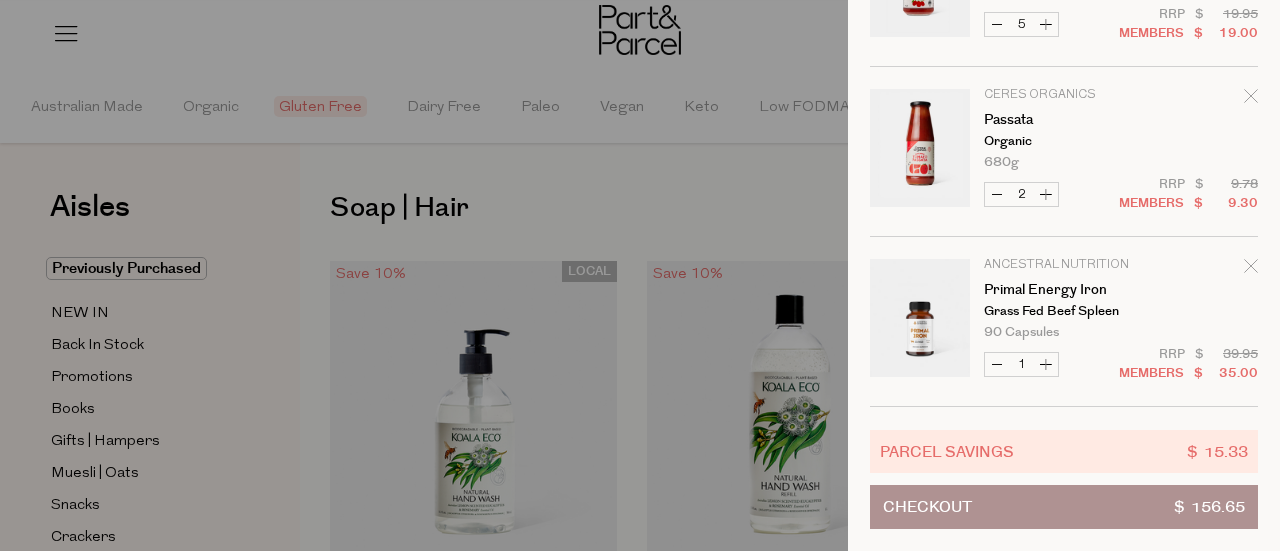 scroll, scrollTop: 1186, scrollLeft: 0, axis: vertical 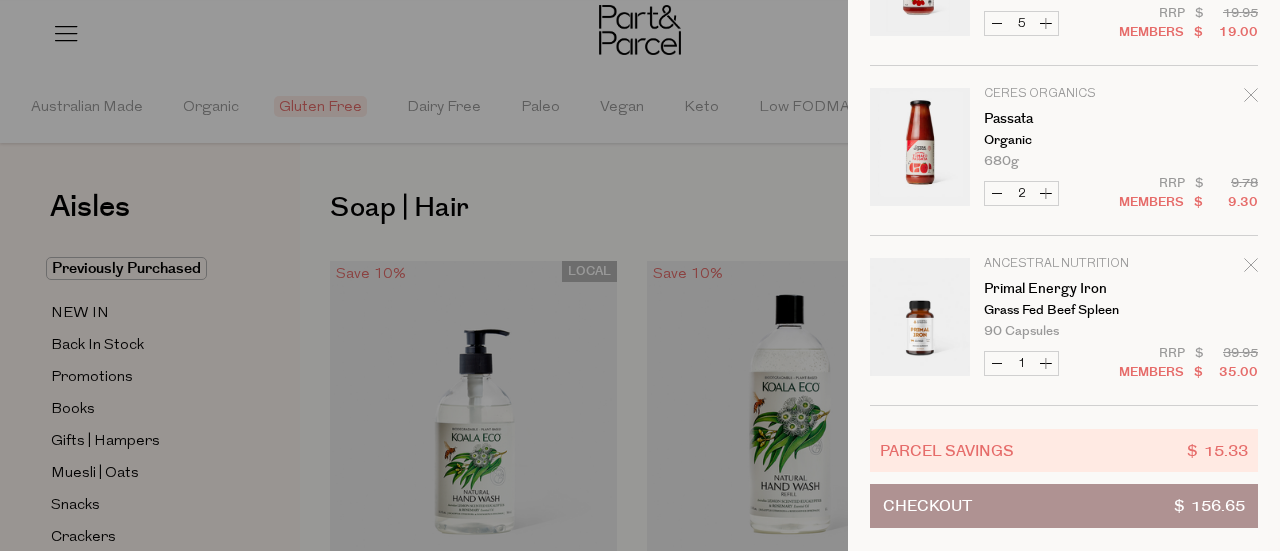 click on "Checkout $ 156.65" at bounding box center [1064, 506] 